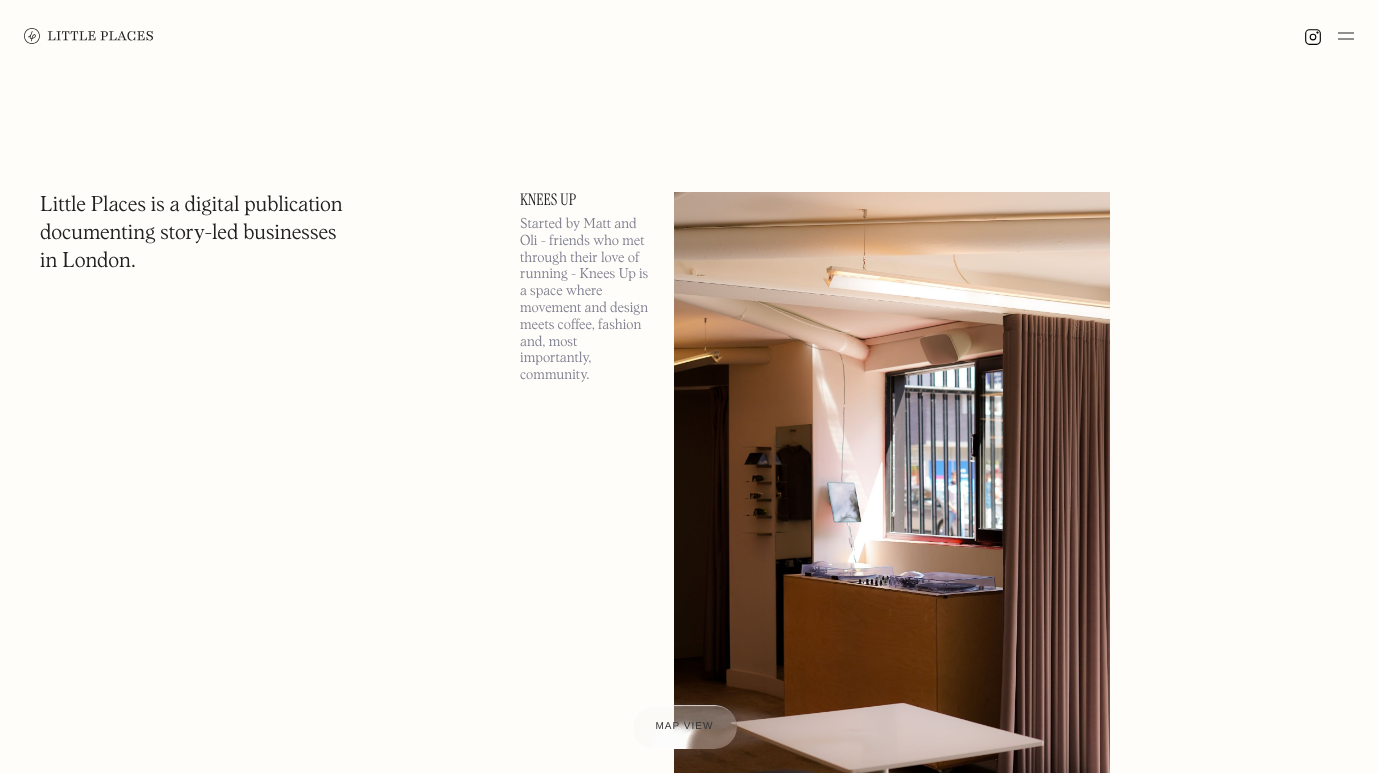 scroll, scrollTop: 0, scrollLeft: 0, axis: both 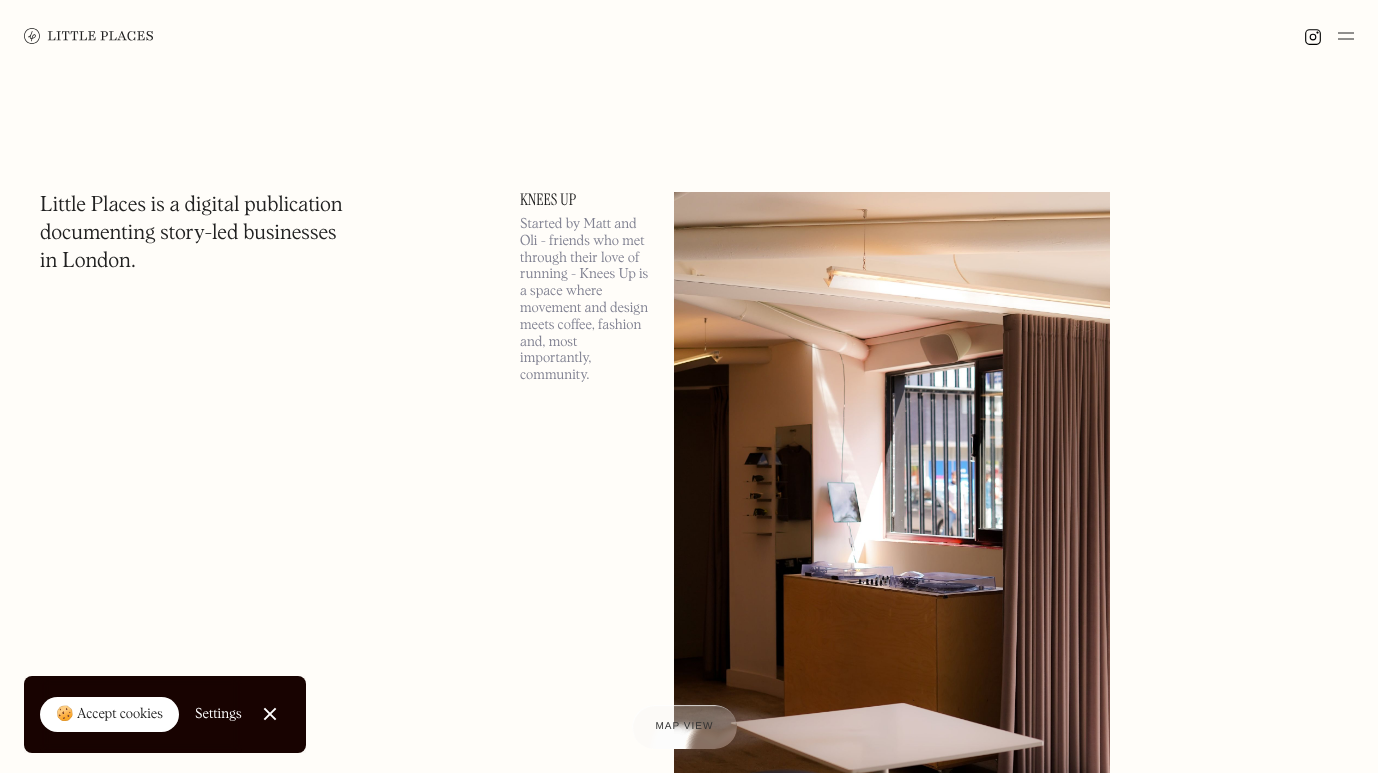 click on "Close Cookie Popup" at bounding box center [270, 714] 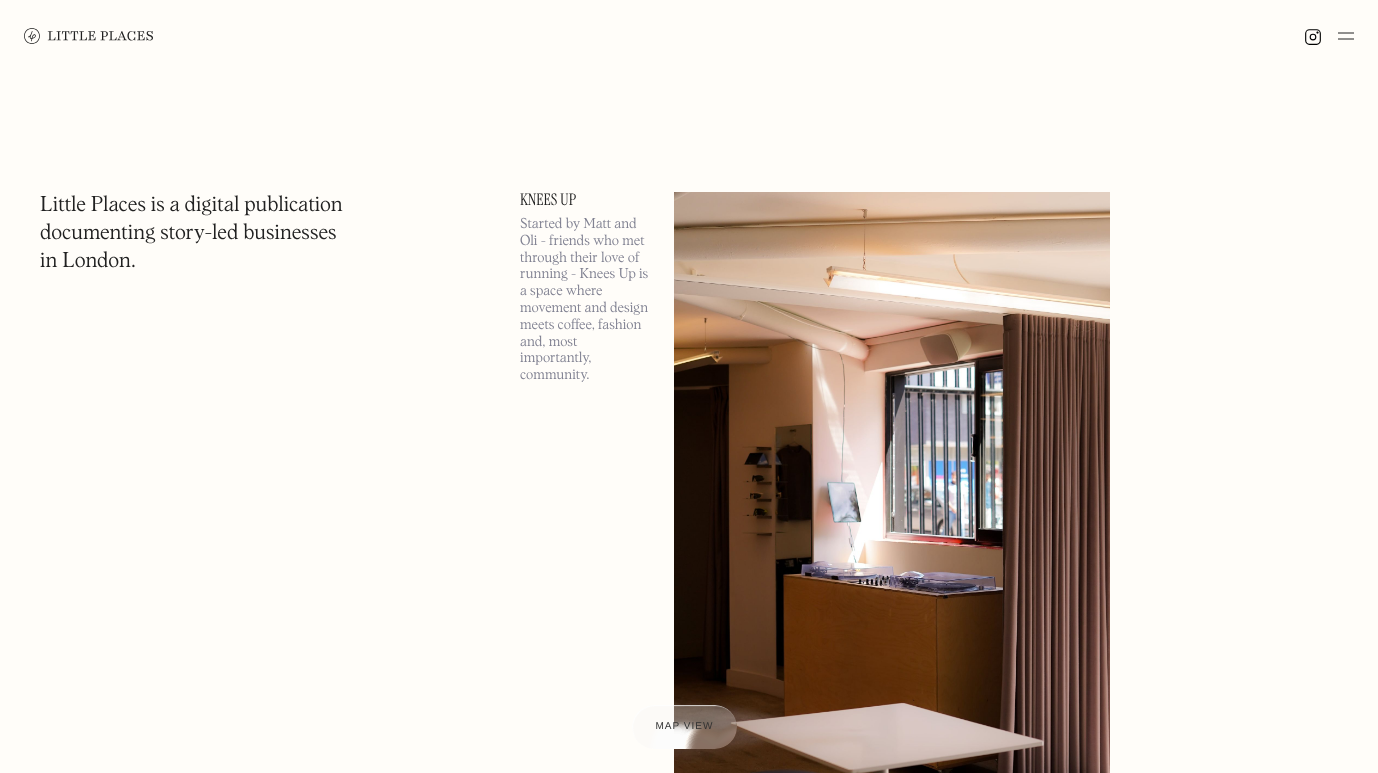 scroll, scrollTop: 0, scrollLeft: 0, axis: both 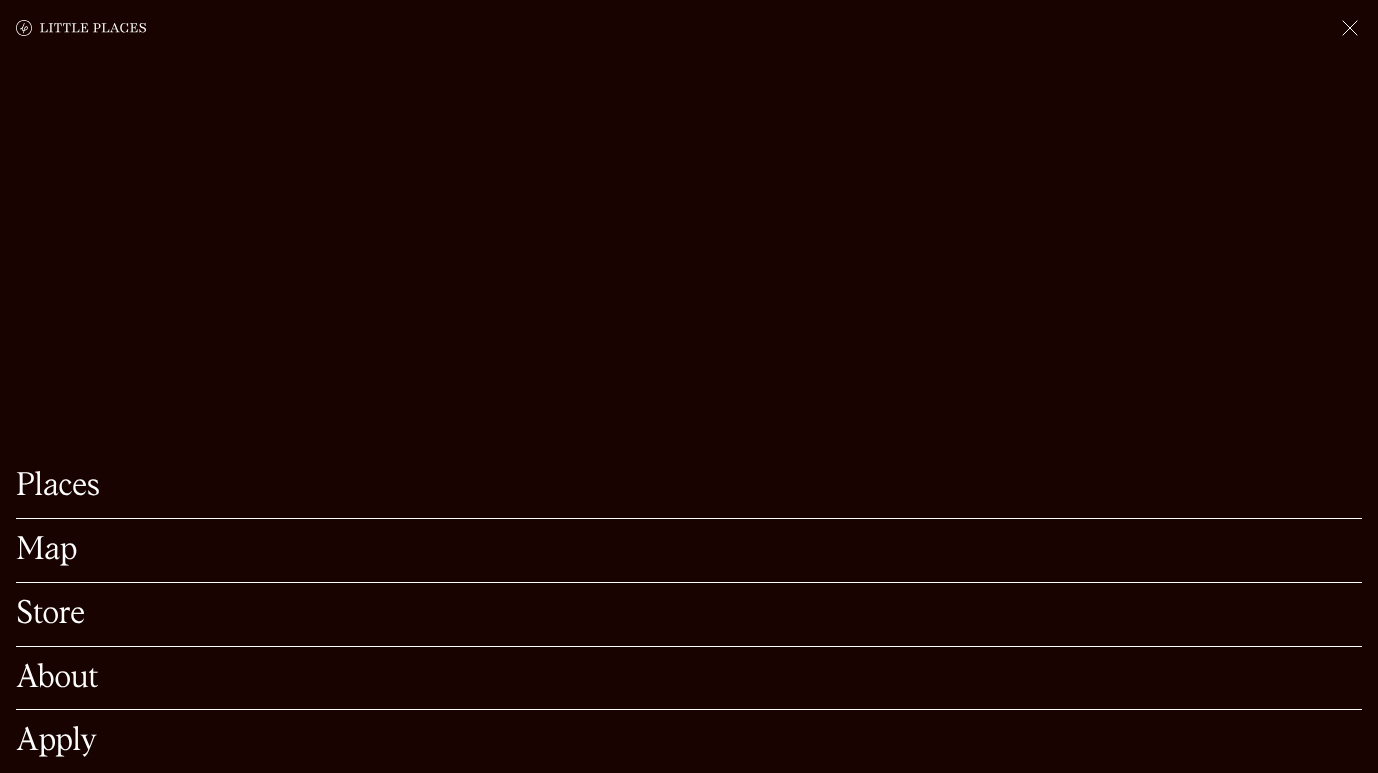 click on "Map" at bounding box center [689, 550] 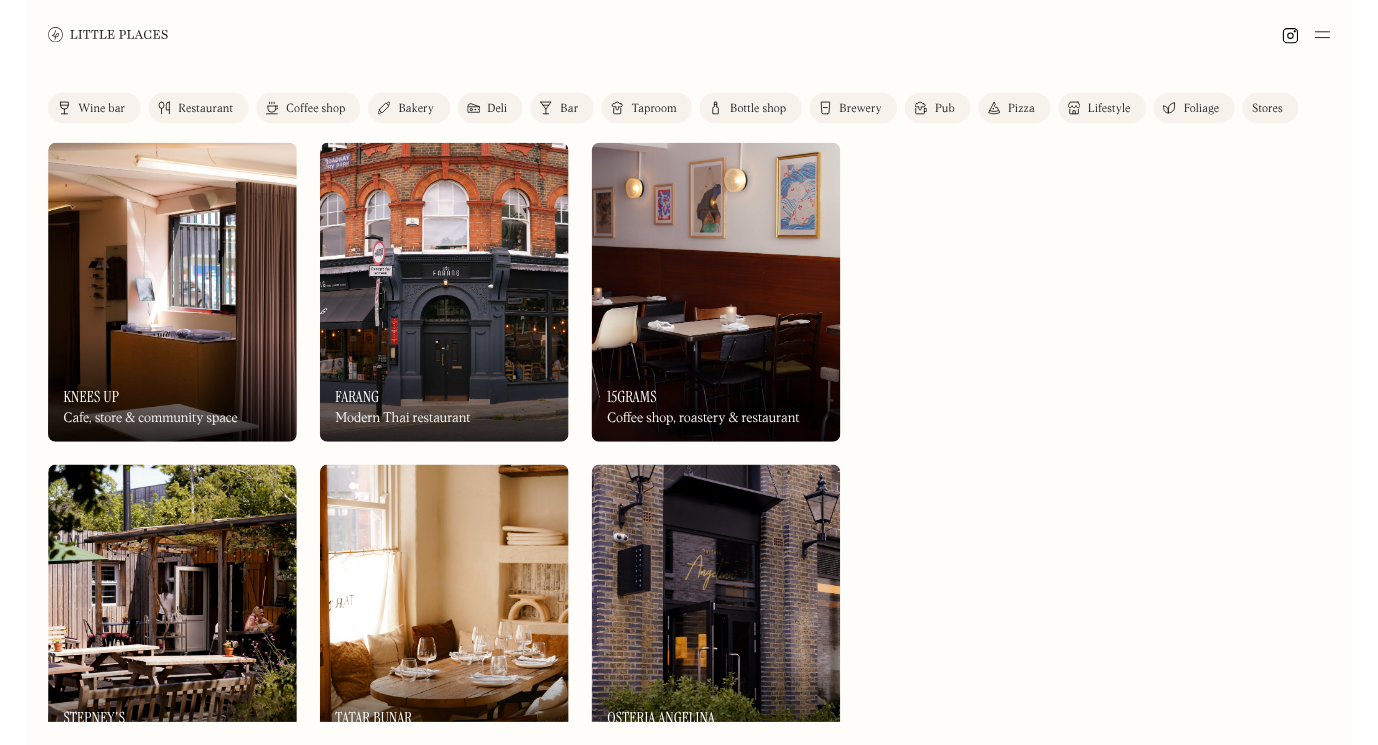 scroll, scrollTop: 0, scrollLeft: 0, axis: both 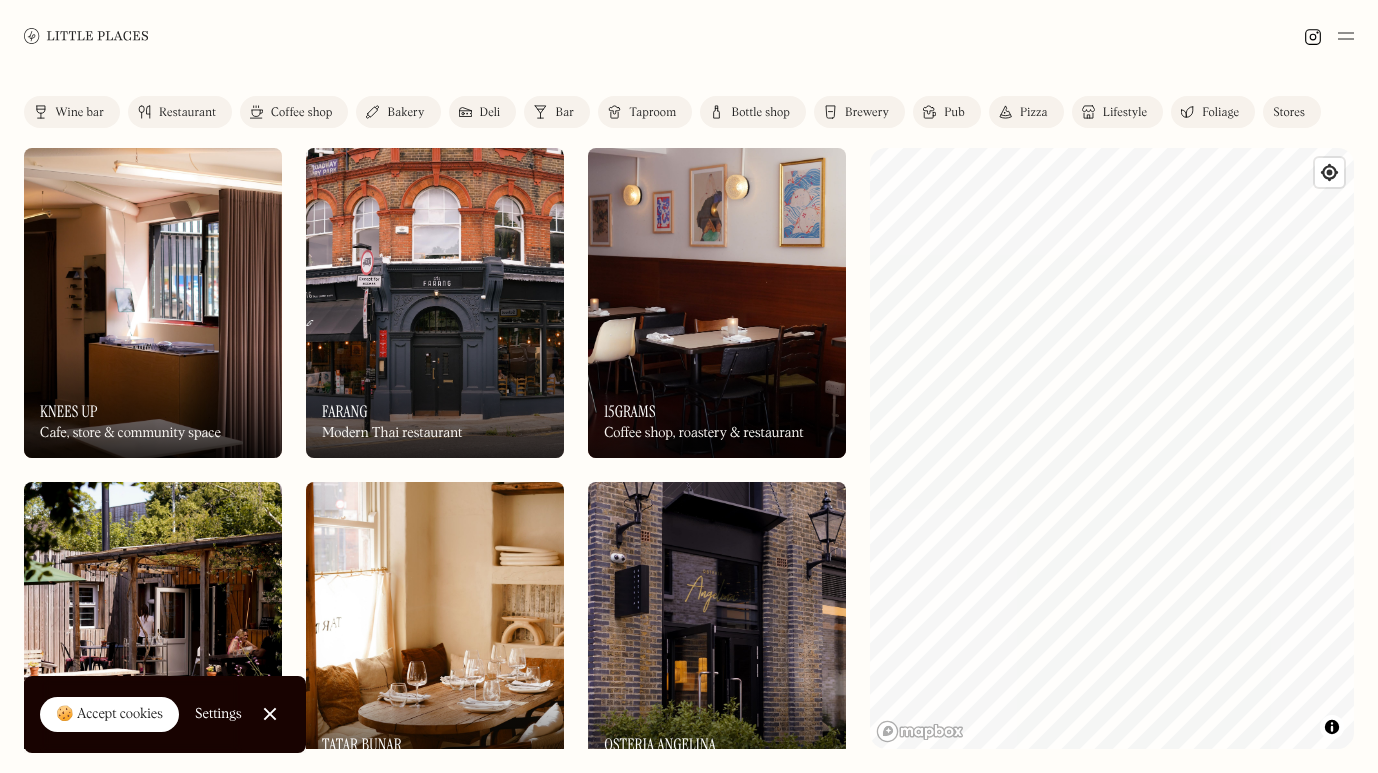 click on "Places Map Store About Apply 🍪 Accept cookies Settings Close Cookie Popup Close Cookie Preference Manager Cookie Settings By clicking “Accept All Cookies”, you agree to the storing of cookies on your device to enhance site navigation, analyze site usage and assist in our marketing efforts.  More info Strictly Necessary (Always Active) Cookies required to enable basic website functionality. Marketing Cookies used to deliver advertising that is more relevant to you and your interests. Personalization Cookies allowing the website to remember choices you make (such as your user name, language, or the region you are in). Analytics Cookies helping understand how this website performs, how visitors interact with the site, and whether there may be technical issues. Accept All Cookies Save Settings Label Wine bar Restaurant Coffee shop Bakery Deli Bar Taproom Bottle shop Brewery Pub Pizza Lifestyle Foliage Stores On Our Radar Knees Up Cafe, store & community space On Our Radar Knees Up On Our Radar Farang Canal" at bounding box center [689, 386] 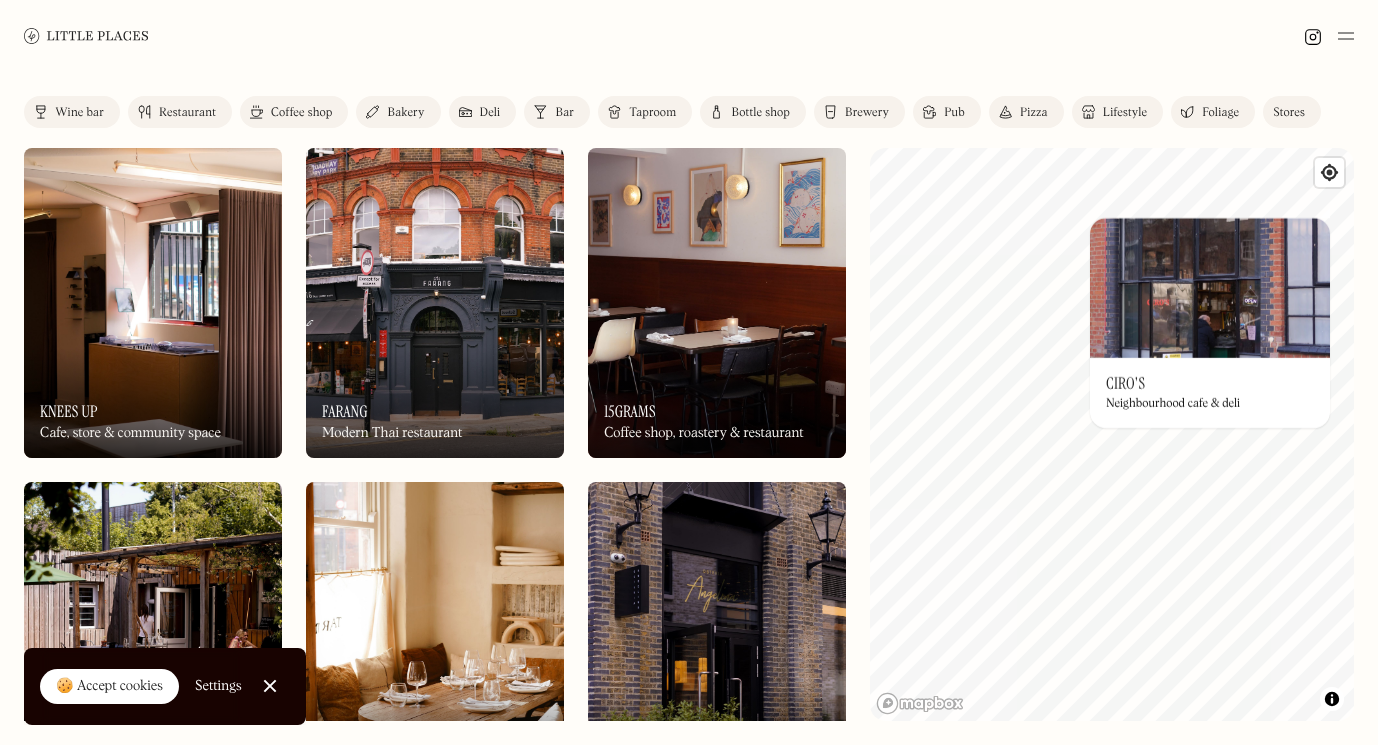 drag, startPoint x: 1041, startPoint y: 397, endPoint x: 1263, endPoint y: 380, distance: 222.64995 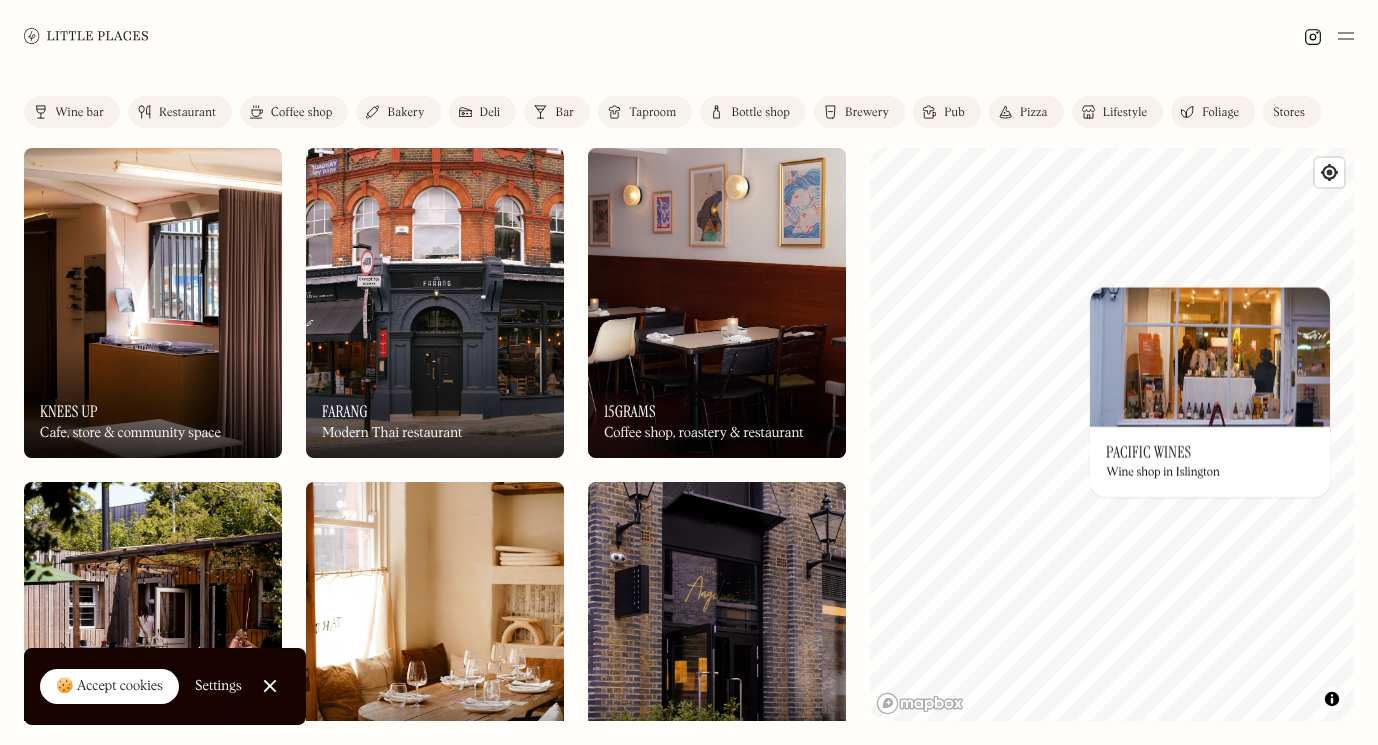 click on "© Mapbox   © OpenStreetMap   Improve this map On Our Radar Pacific Wines Wine shop in Islington ×" at bounding box center [1112, 434] 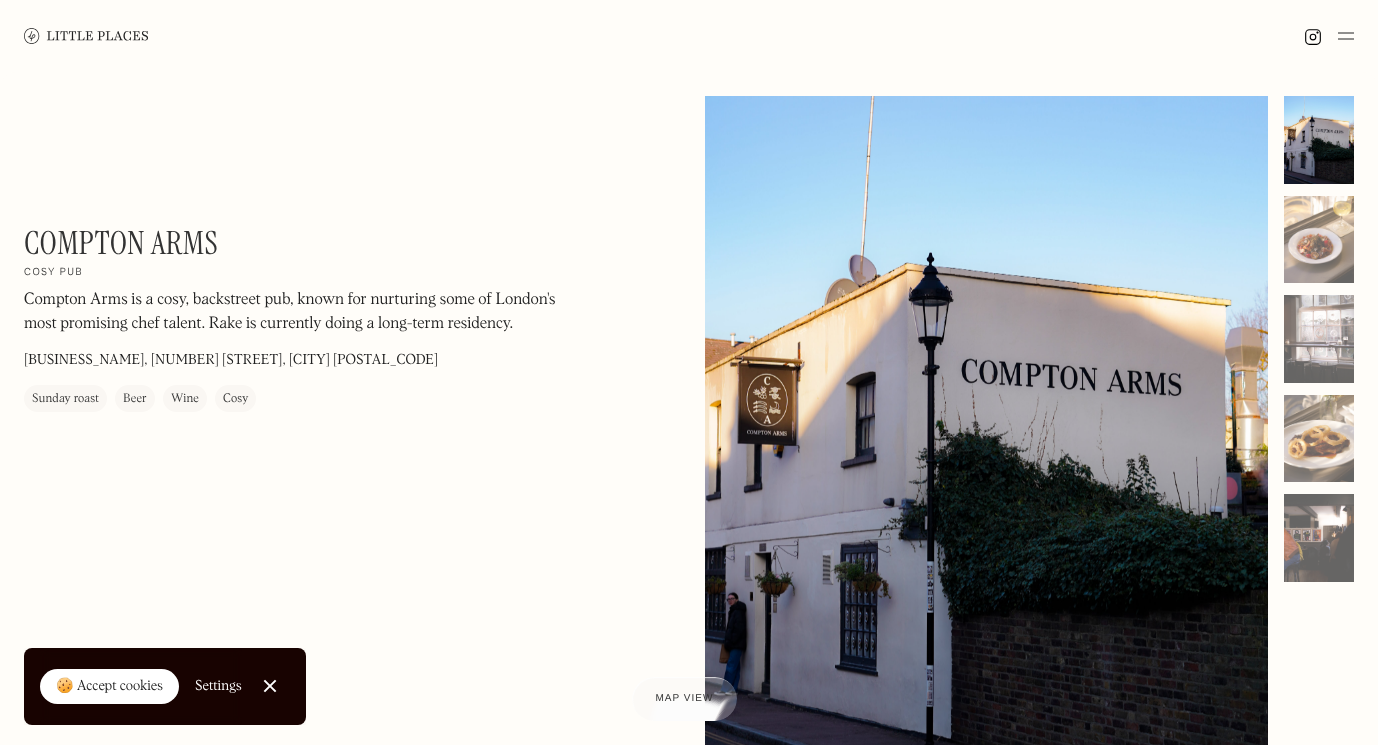 scroll, scrollTop: 0, scrollLeft: 0, axis: both 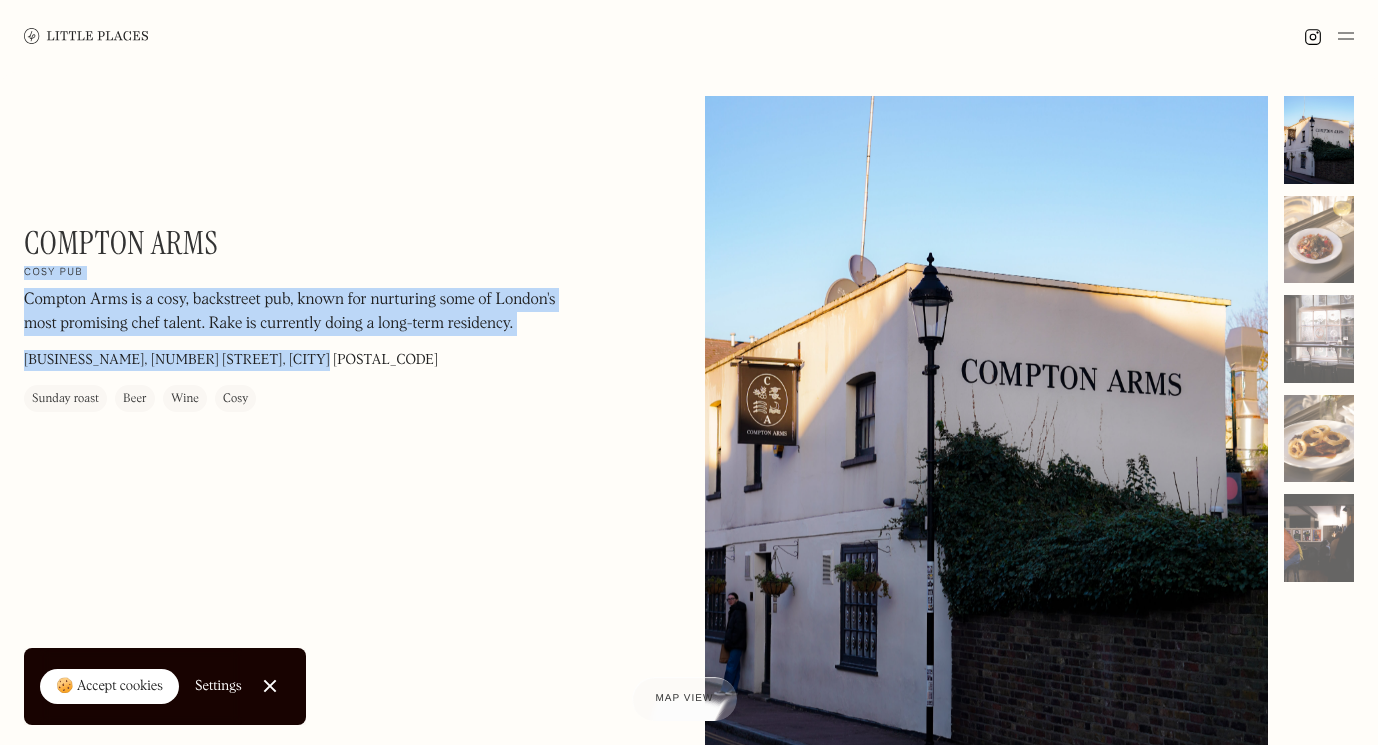 drag, startPoint x: 232, startPoint y: 246, endPoint x: 15, endPoint y: 243, distance: 217.02074 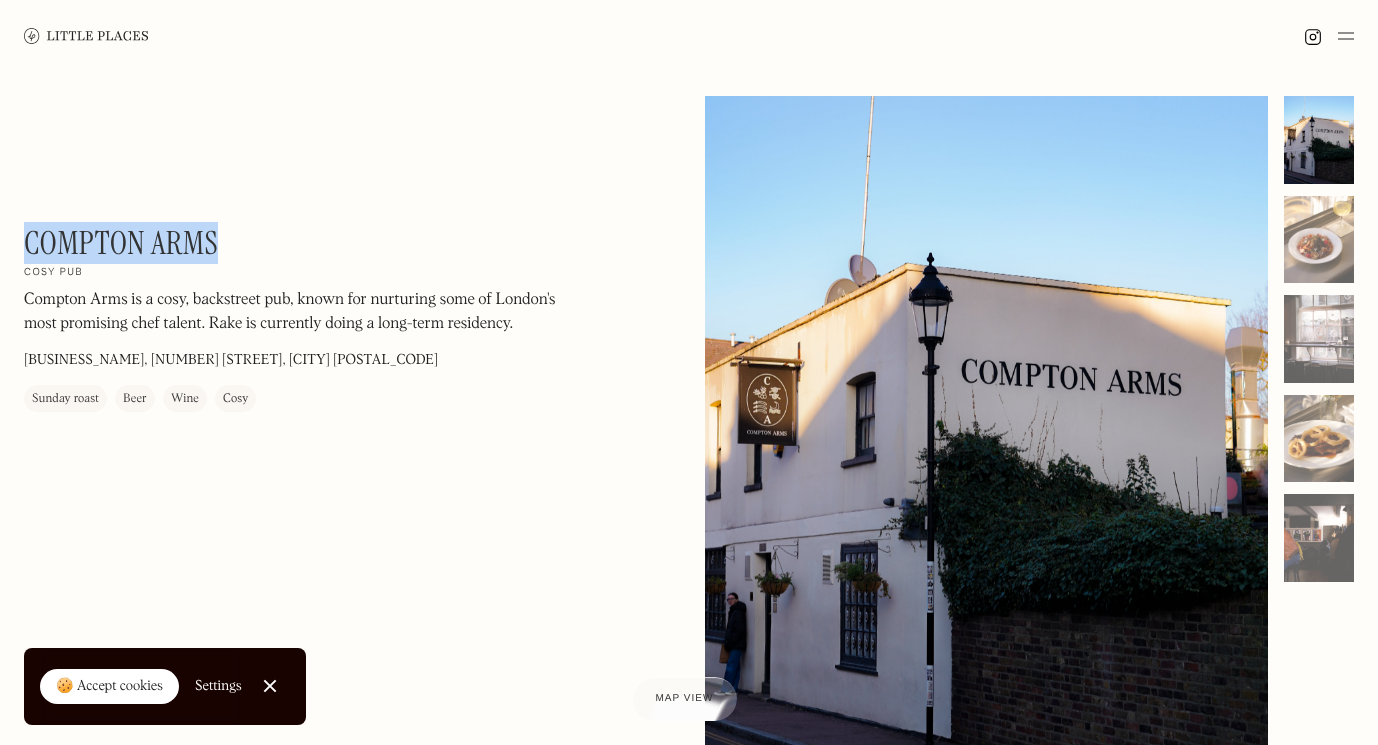 drag, startPoint x: 231, startPoint y: 244, endPoint x: 30, endPoint y: 238, distance: 201.08954 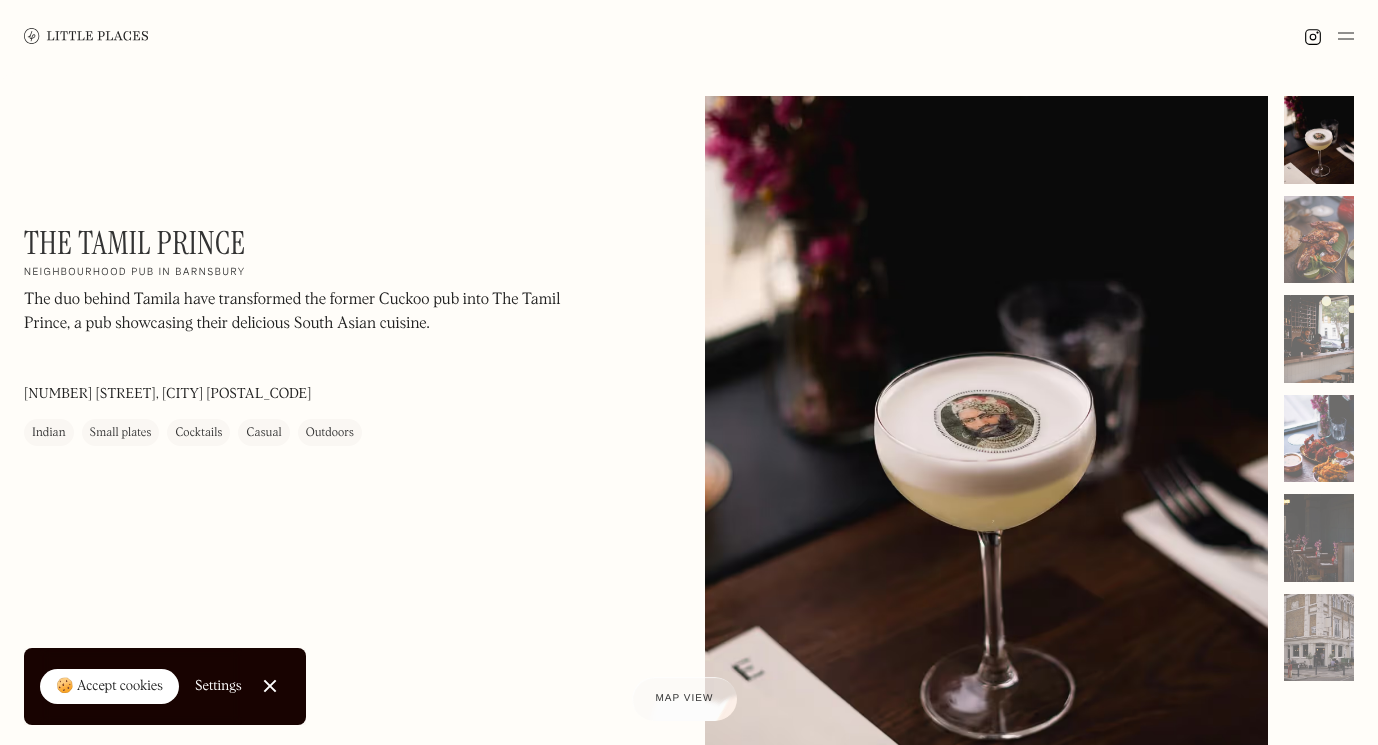 scroll, scrollTop: 0, scrollLeft: 0, axis: both 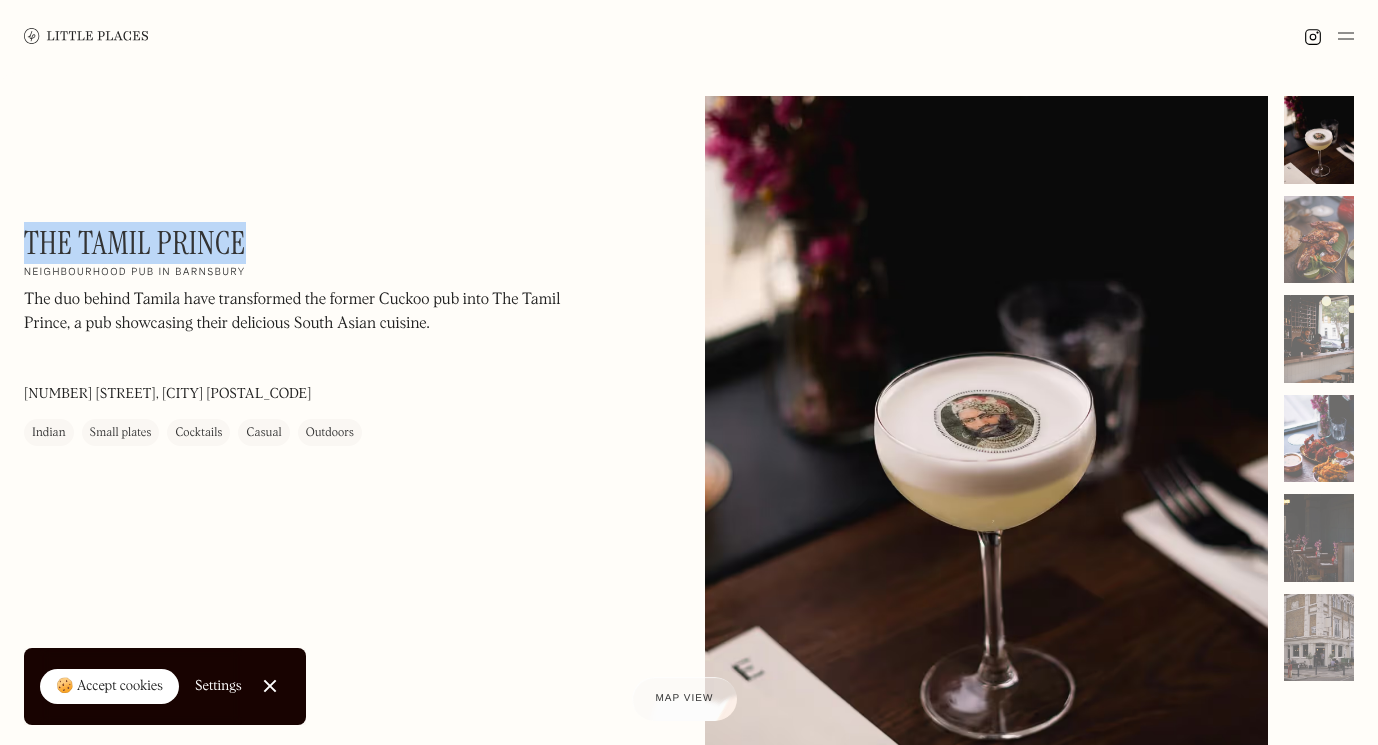 drag, startPoint x: 253, startPoint y: 246, endPoint x: 26, endPoint y: 231, distance: 227.49506 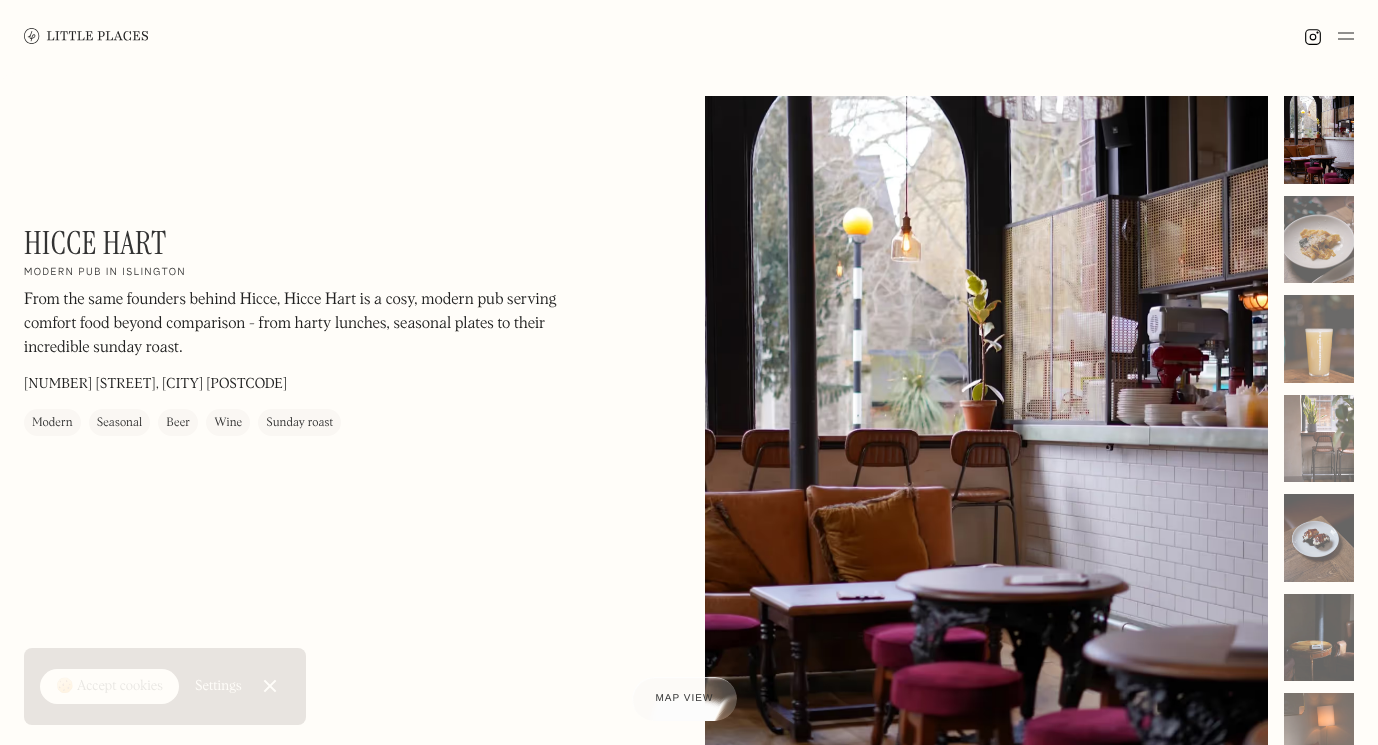 scroll, scrollTop: 0, scrollLeft: 0, axis: both 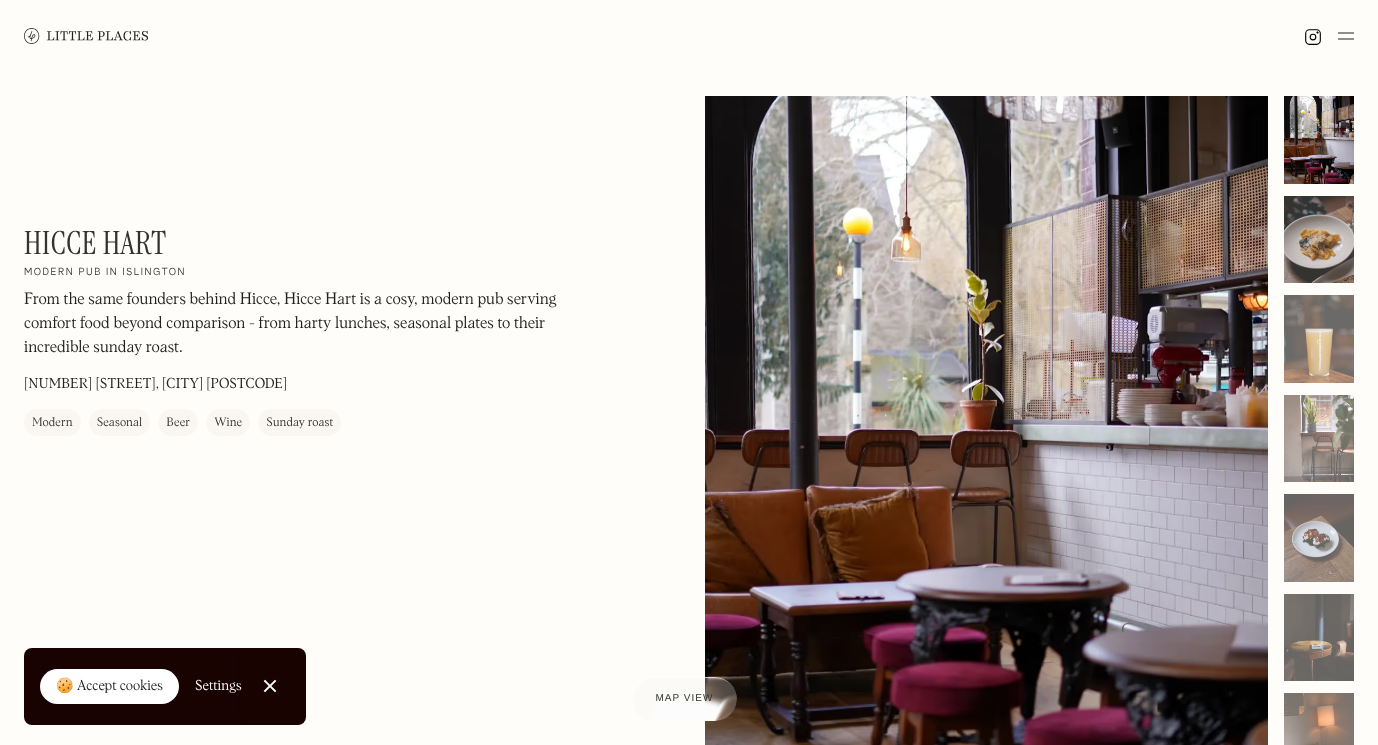 click at bounding box center [1319, 240] 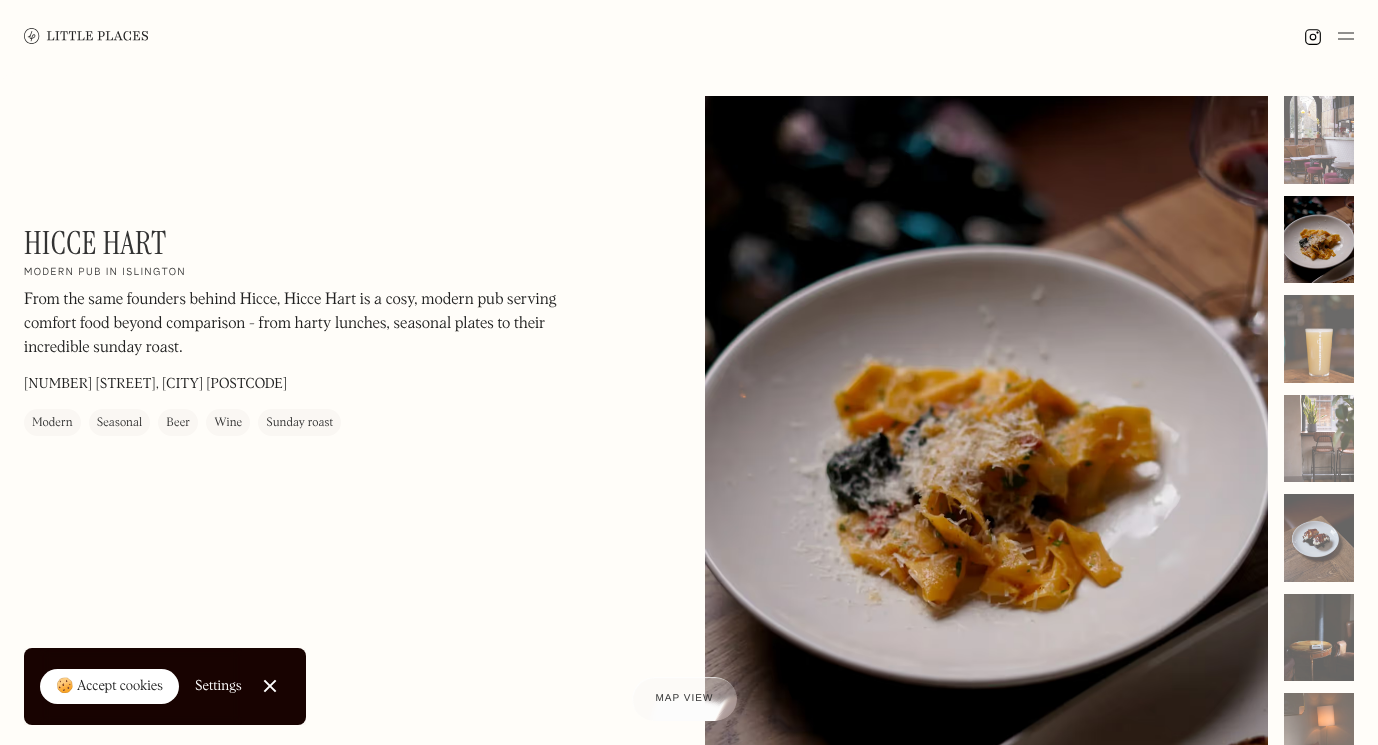 click at bounding box center [1319, 240] 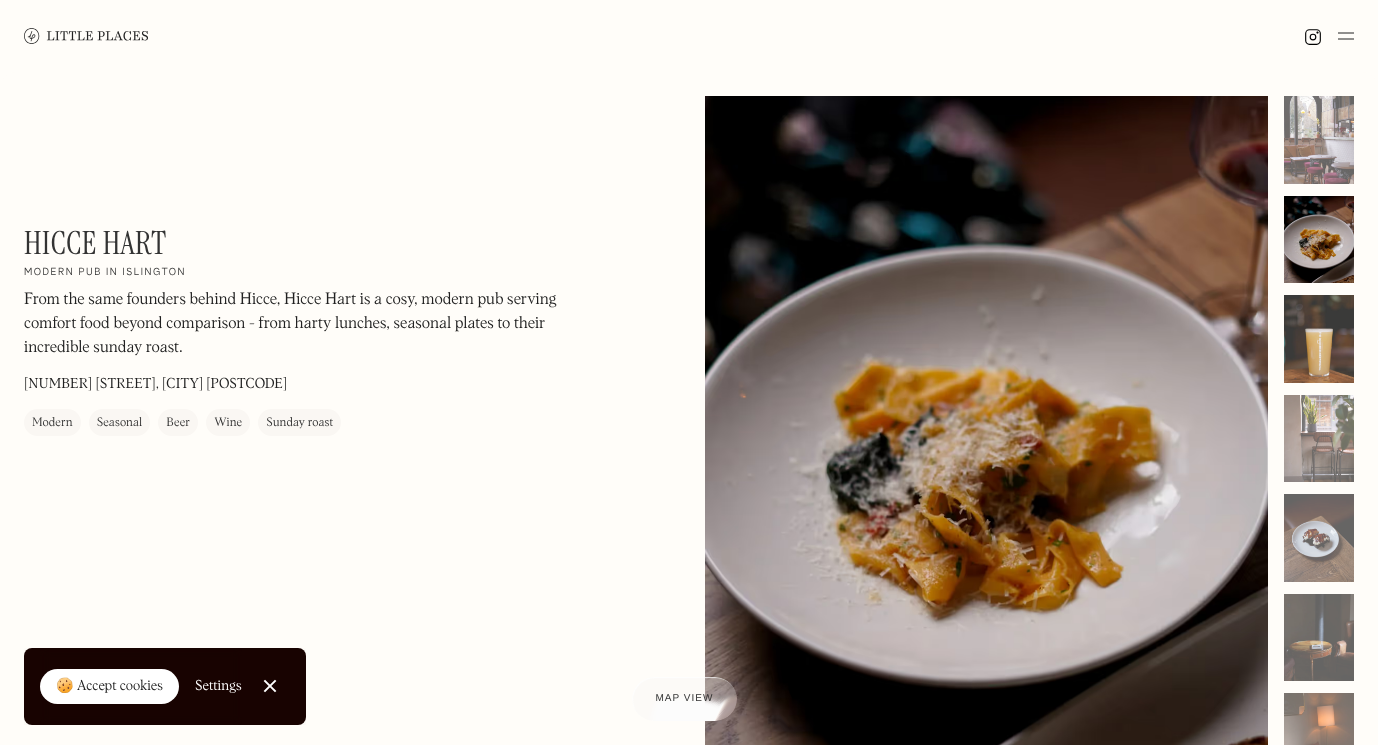 click at bounding box center (1319, 339) 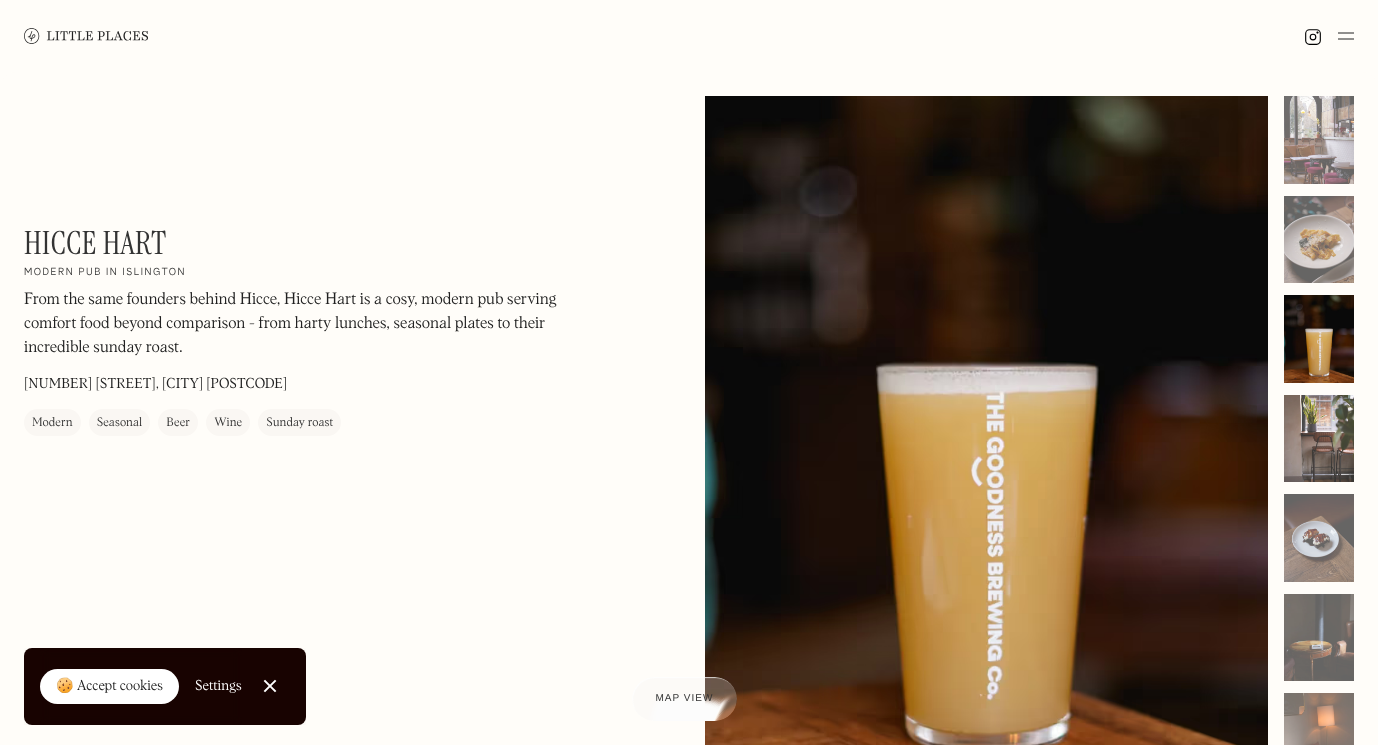 click at bounding box center (1319, 439) 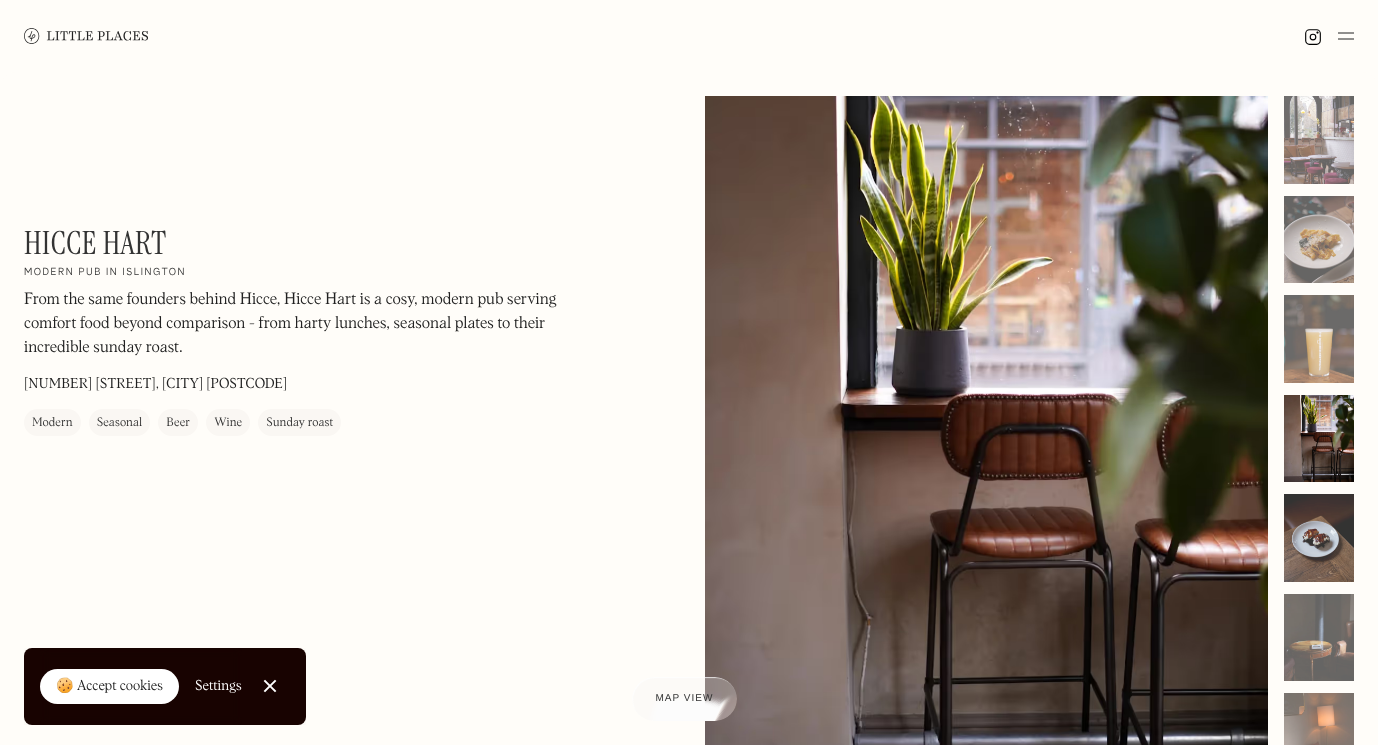 click at bounding box center [1319, 538] 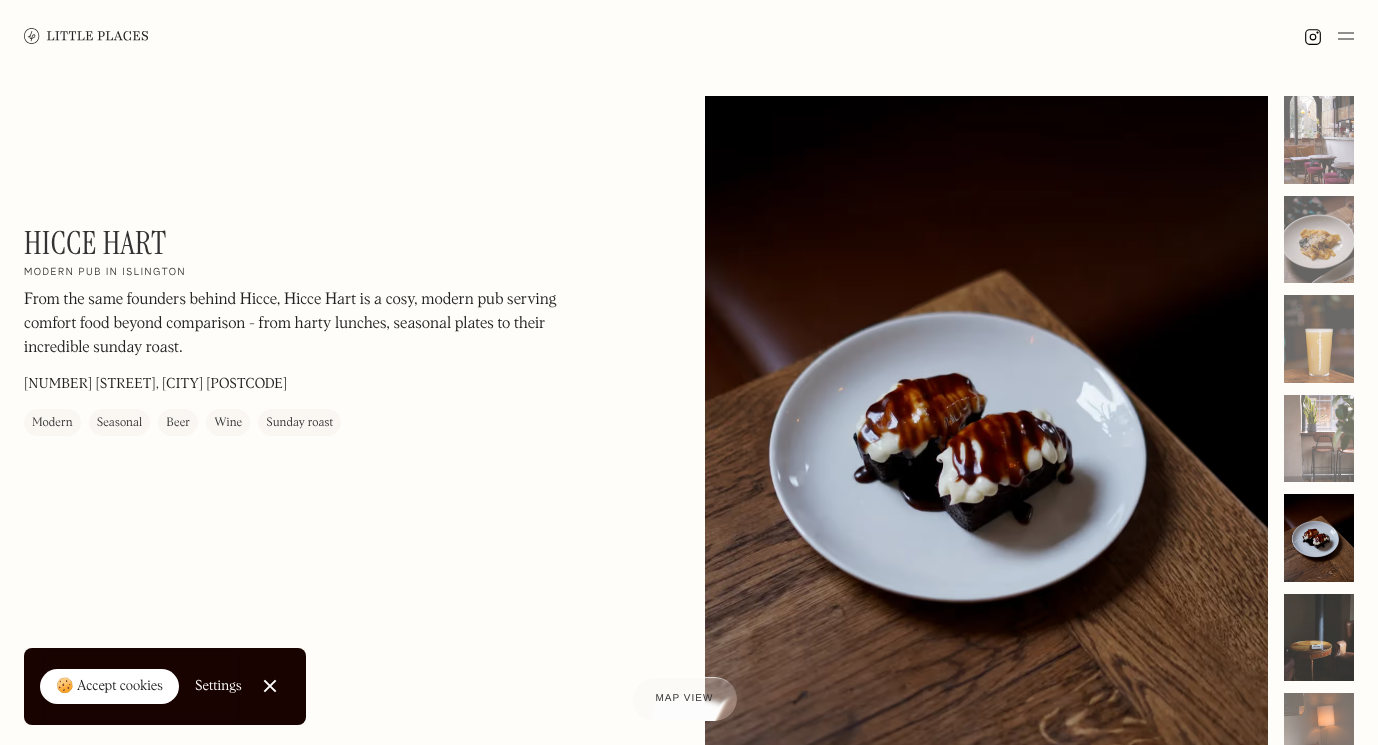 click at bounding box center [1319, 638] 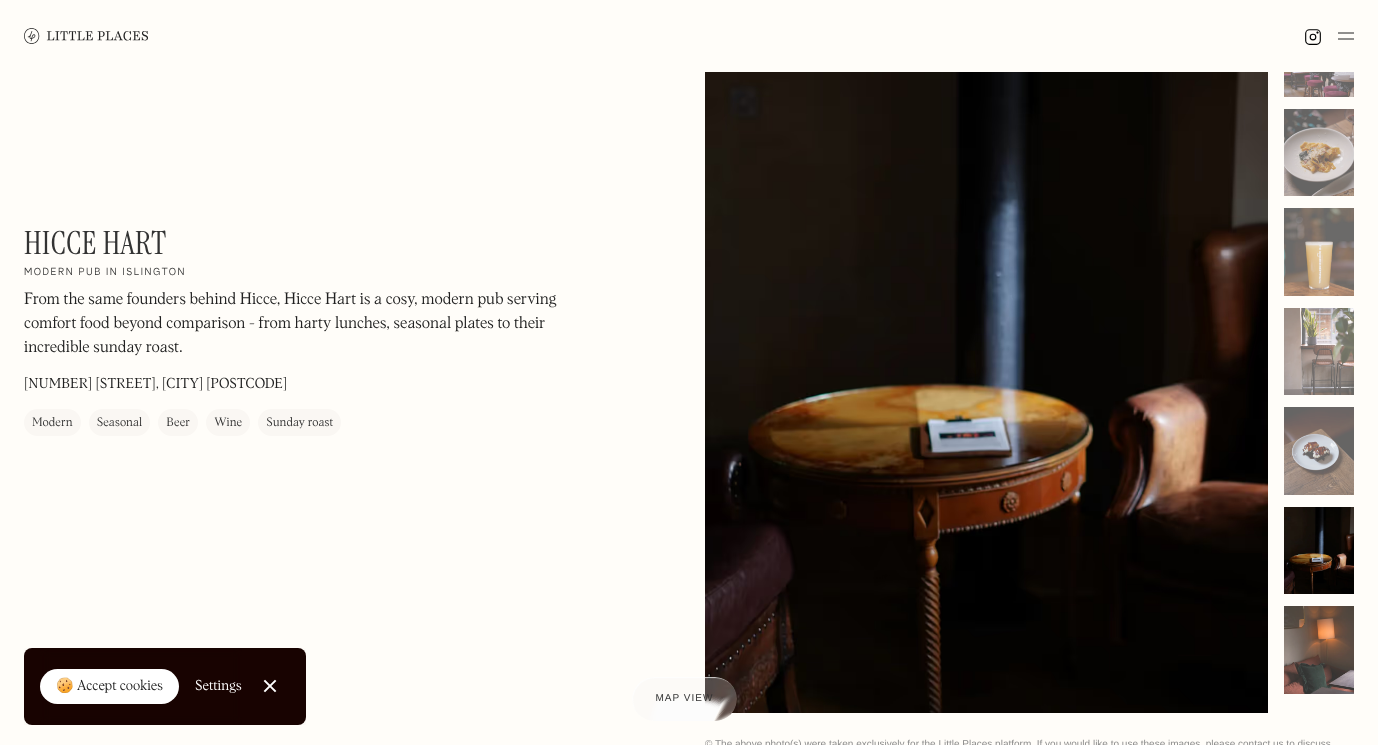 scroll, scrollTop: 87, scrollLeft: 0, axis: vertical 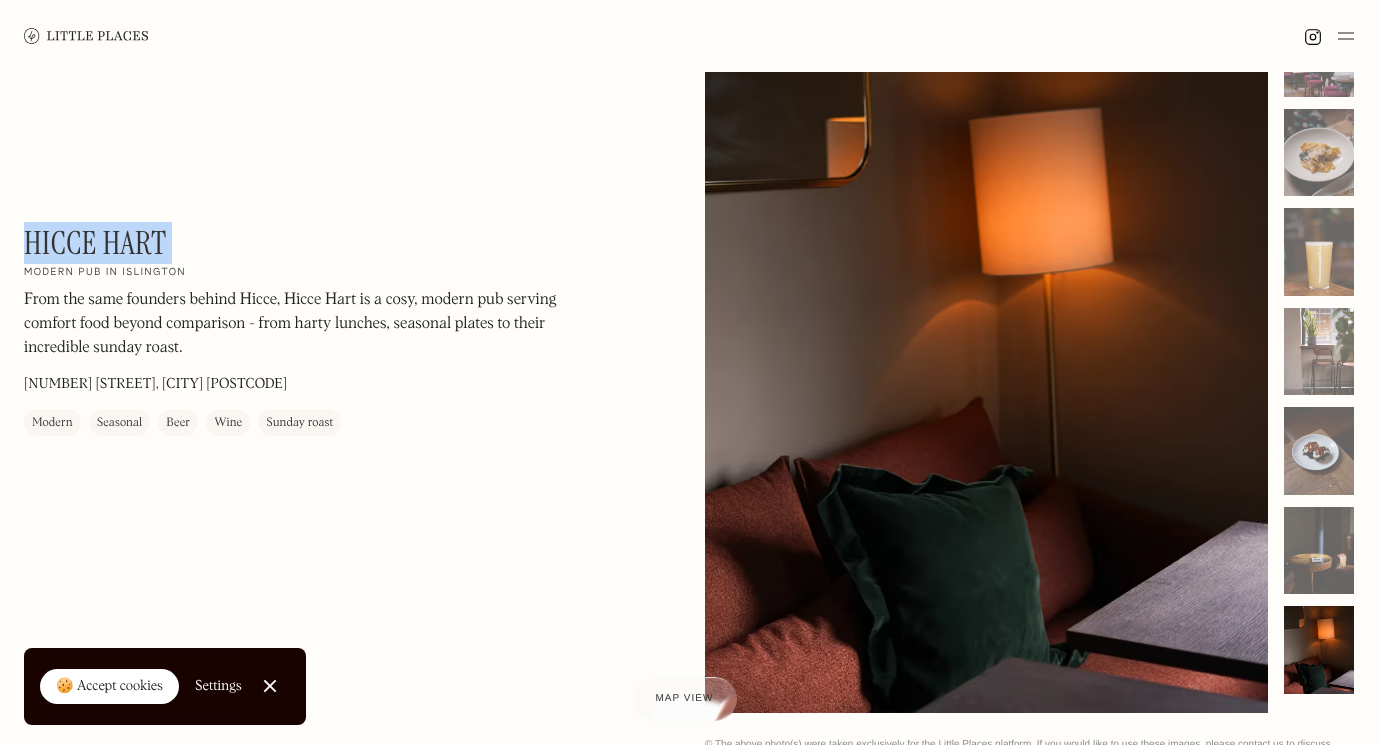 drag, startPoint x: 194, startPoint y: 250, endPoint x: 25, endPoint y: 241, distance: 169.23947 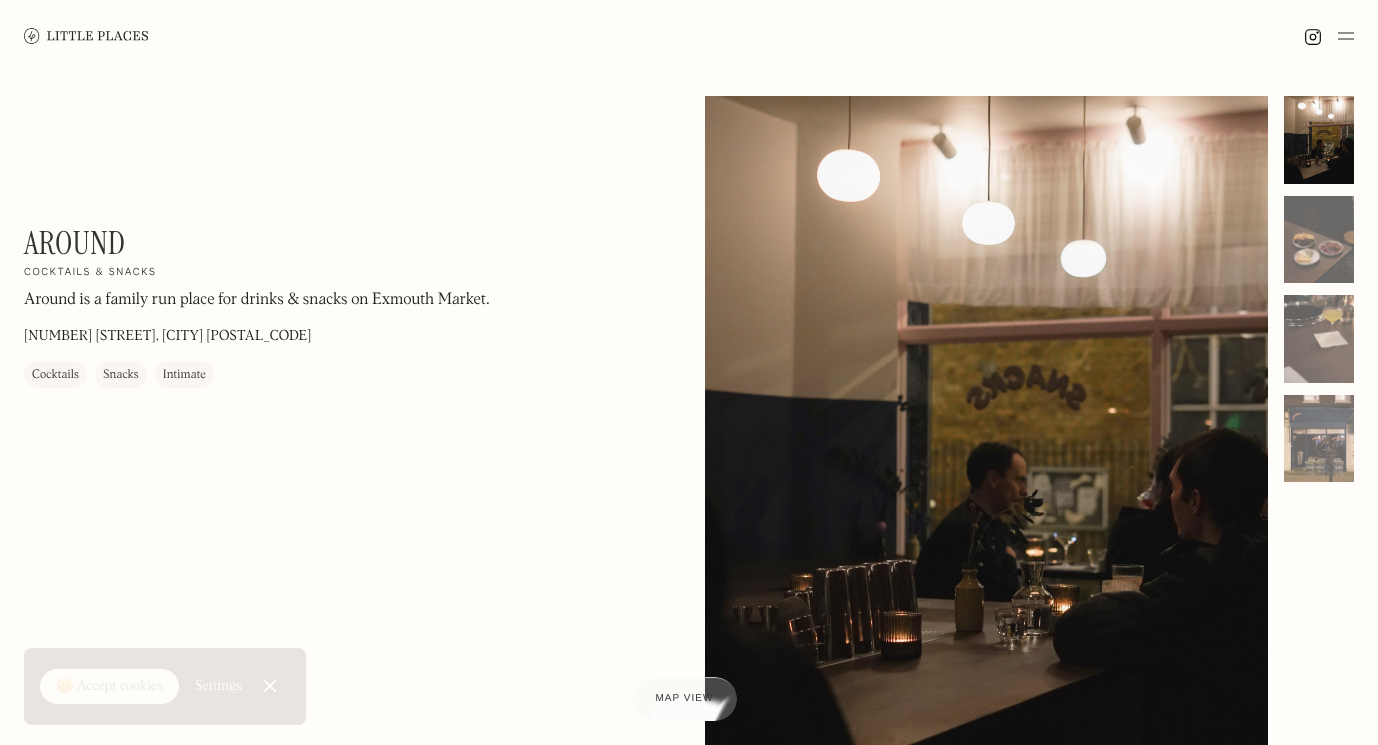 scroll, scrollTop: 0, scrollLeft: 0, axis: both 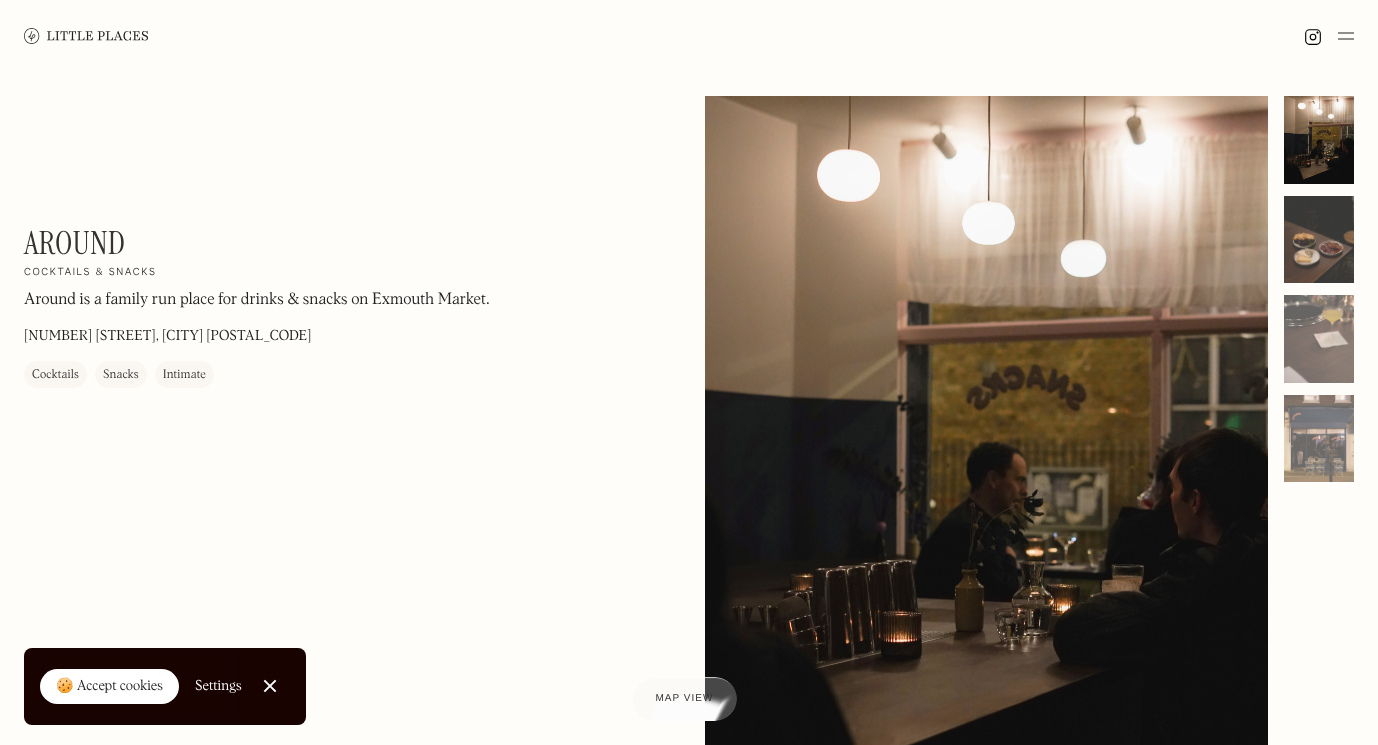 click at bounding box center [1319, 240] 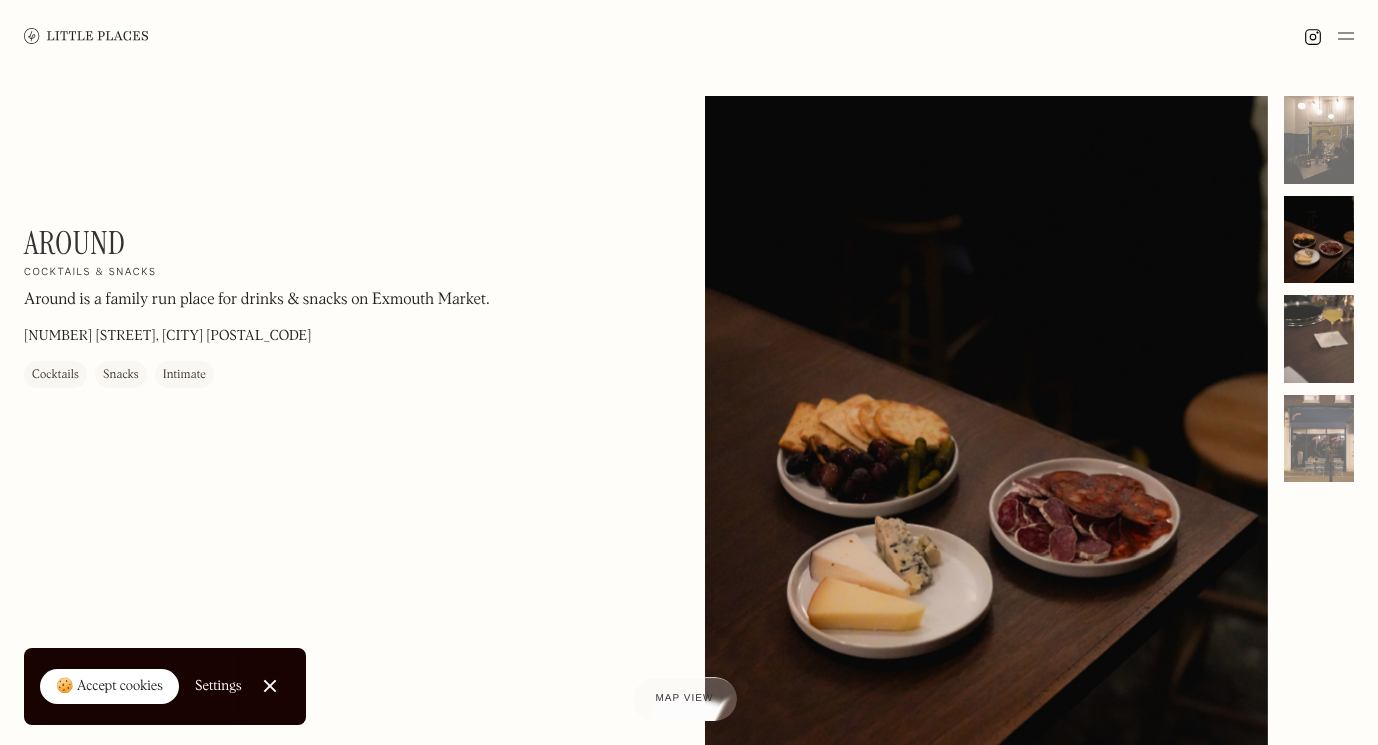 click at bounding box center [1319, 339] 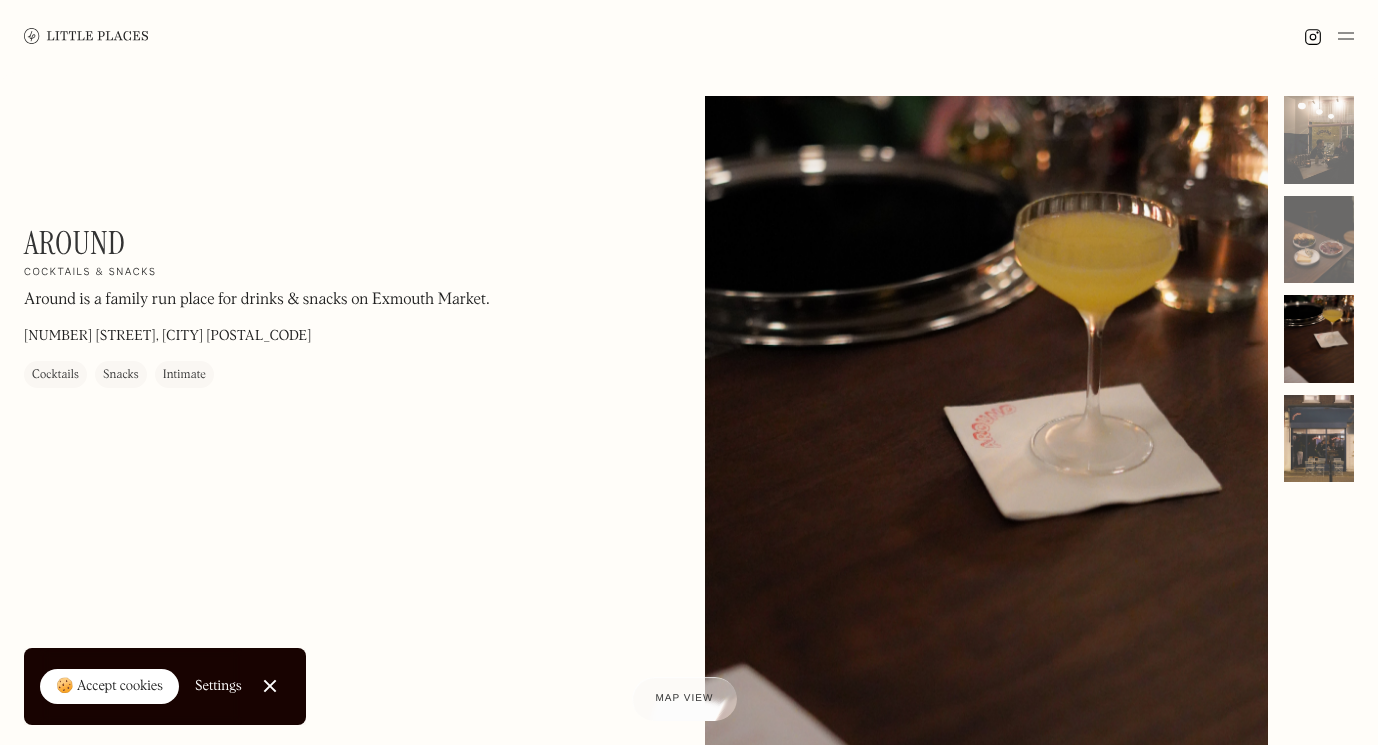 click at bounding box center [1319, 439] 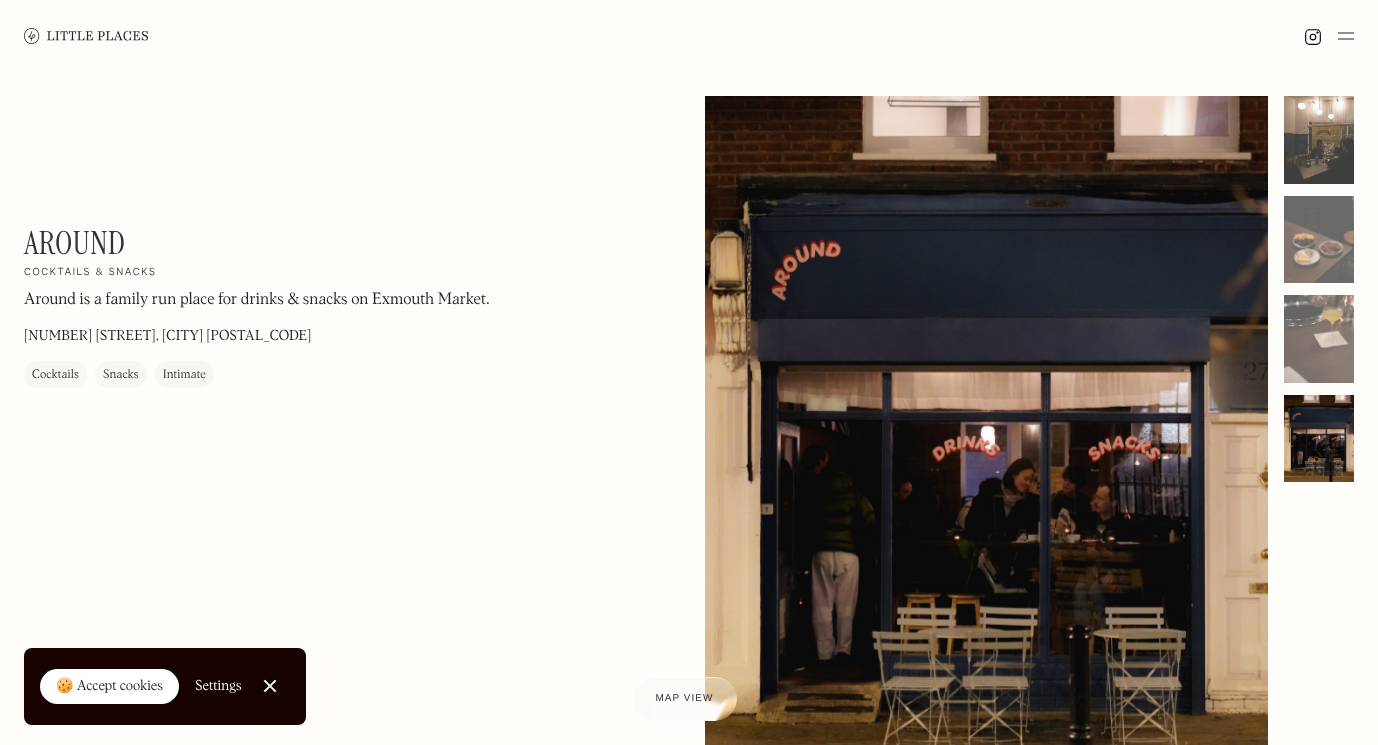 click at bounding box center [1319, 140] 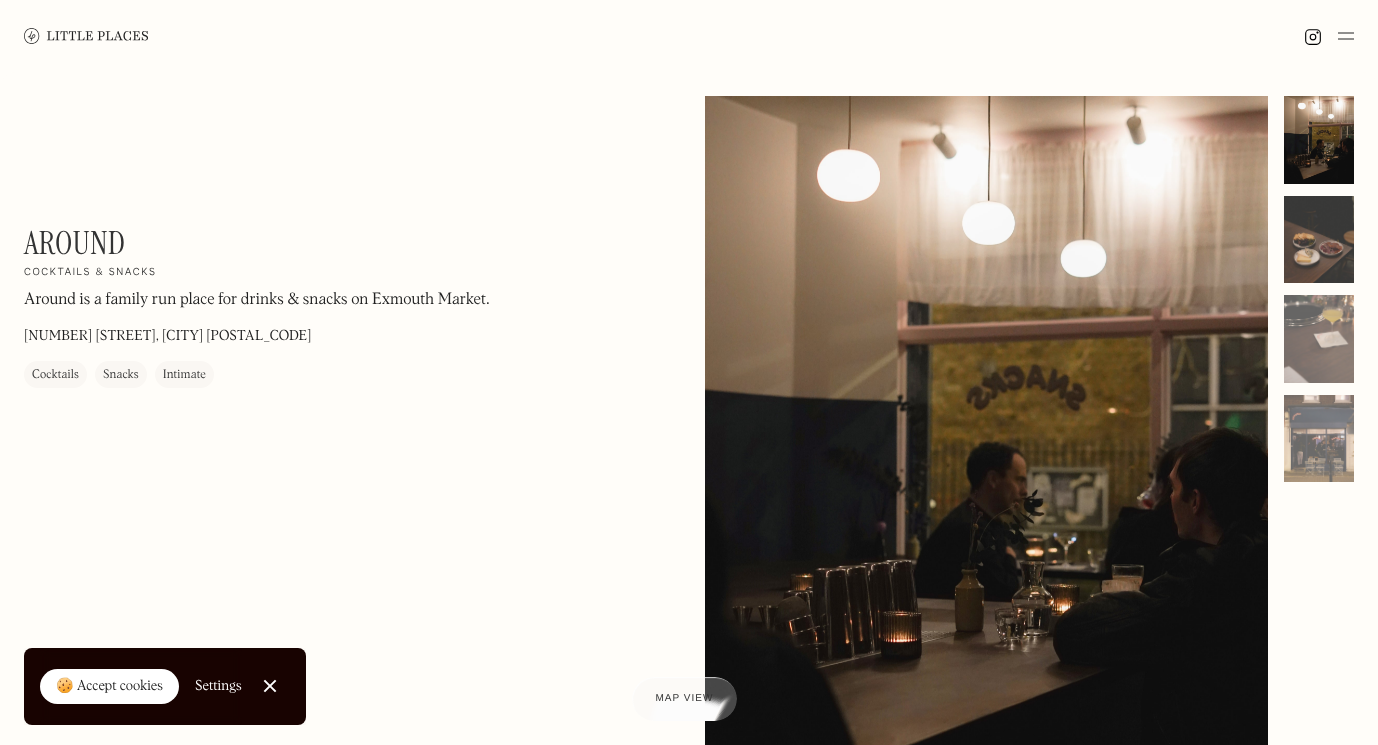 click at bounding box center (1319, 240) 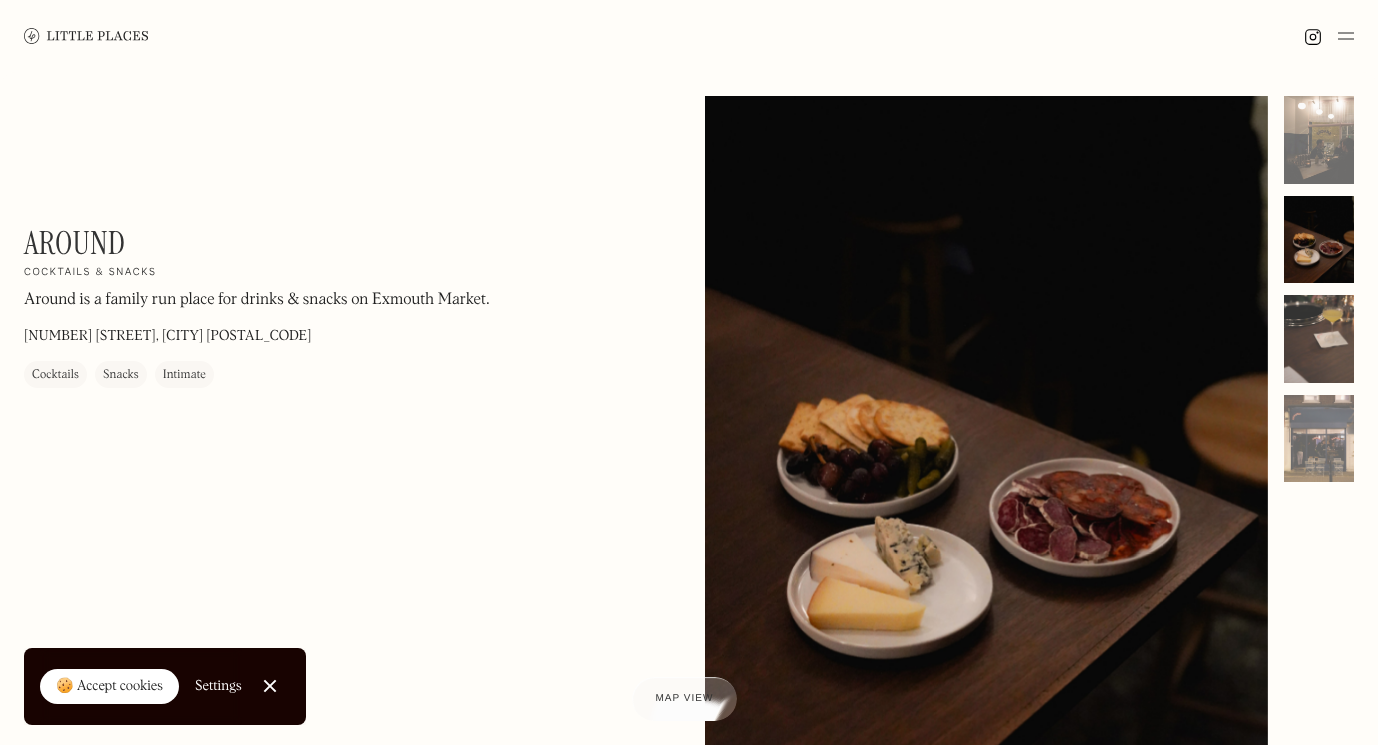 click at bounding box center (1319, 339) 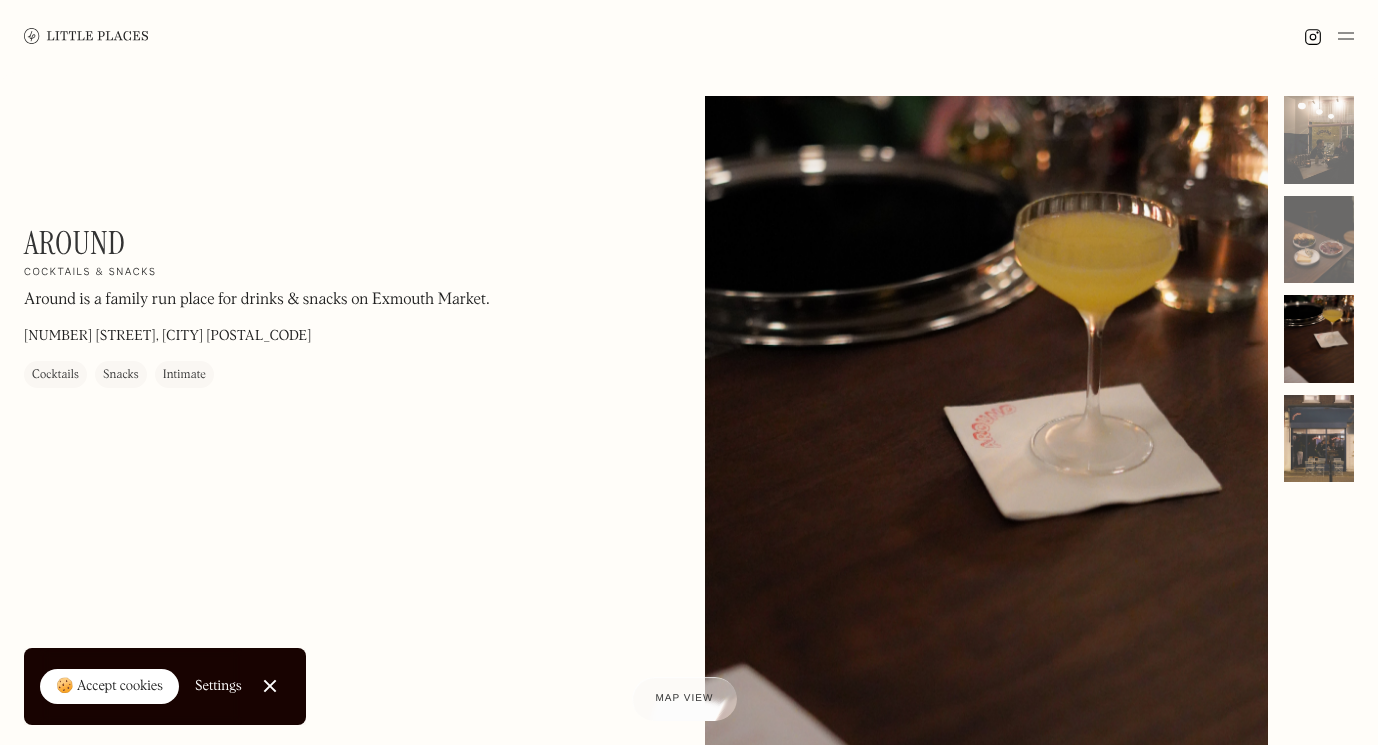 click at bounding box center [1319, 439] 